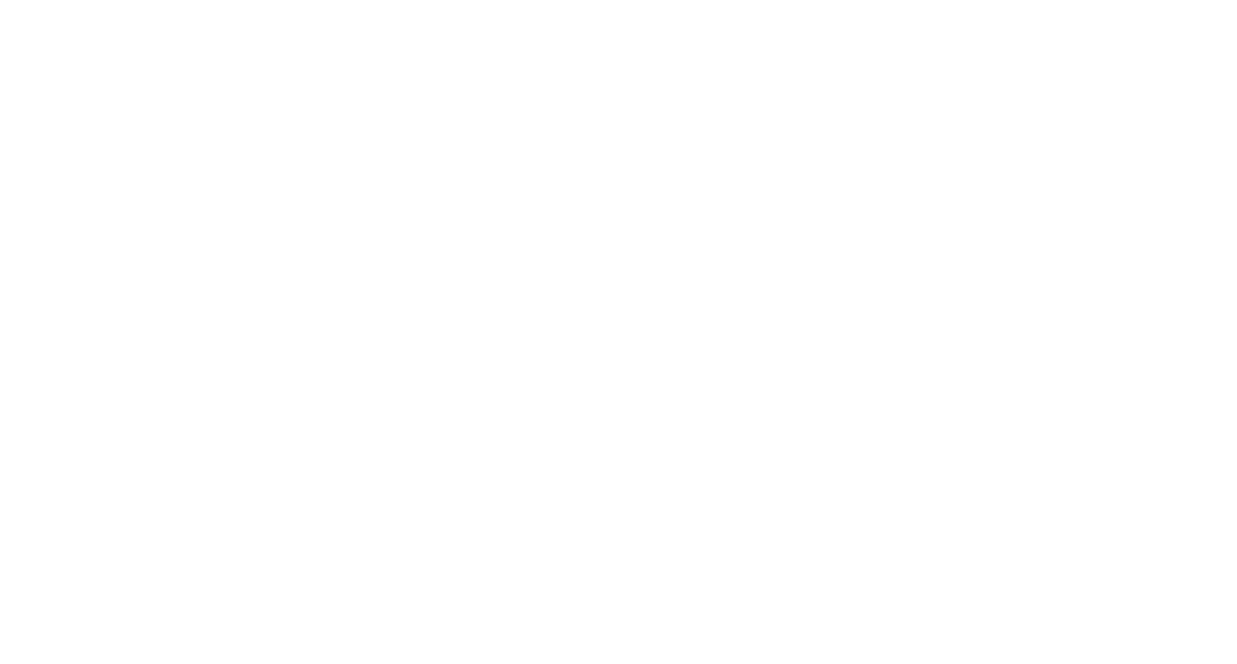 scroll, scrollTop: 0, scrollLeft: 0, axis: both 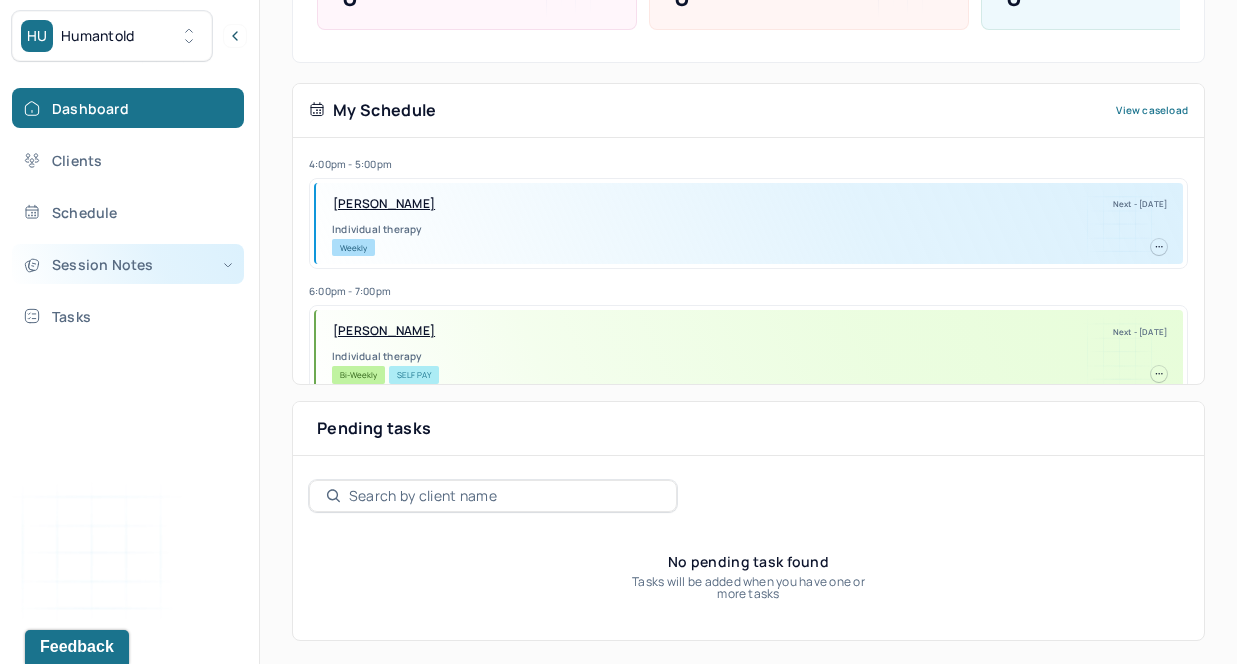 click on "Session Notes" at bounding box center [128, 264] 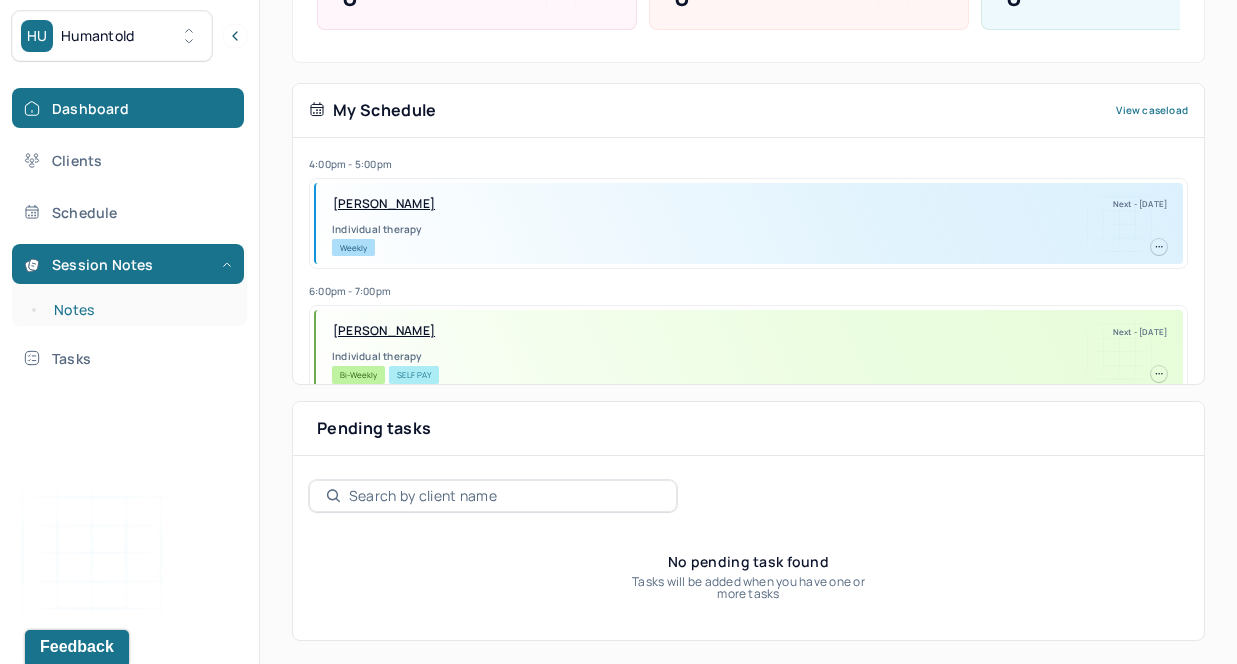 click on "Notes" at bounding box center (139, 310) 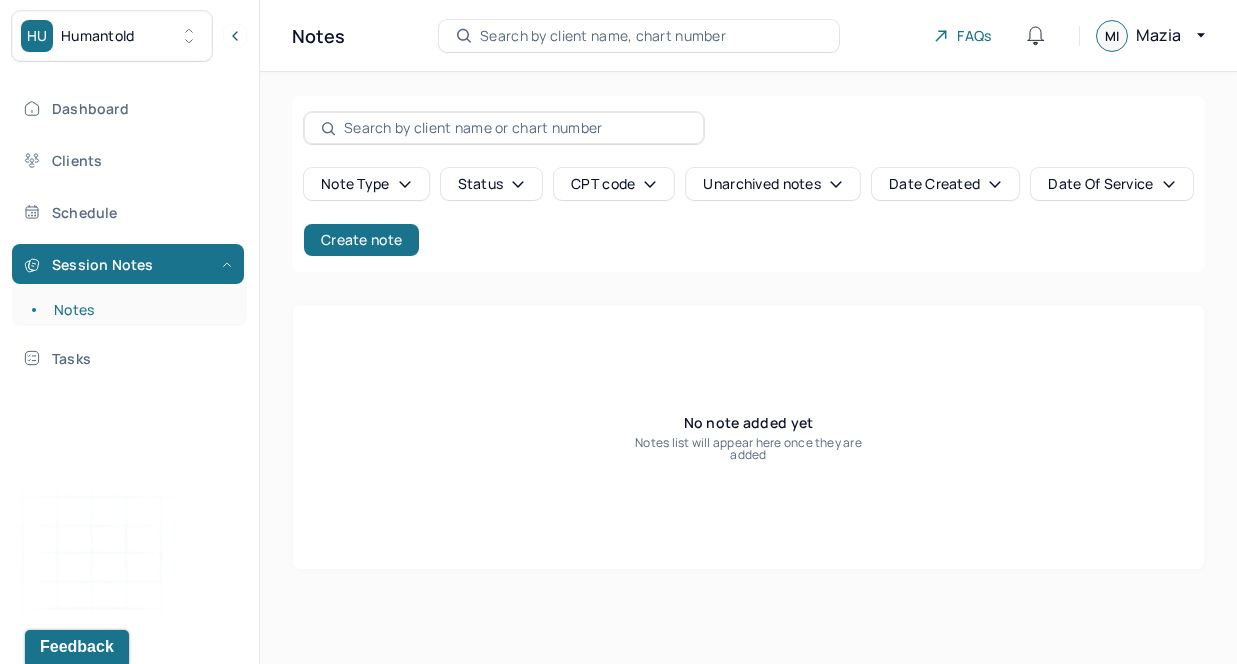 scroll, scrollTop: 0, scrollLeft: 0, axis: both 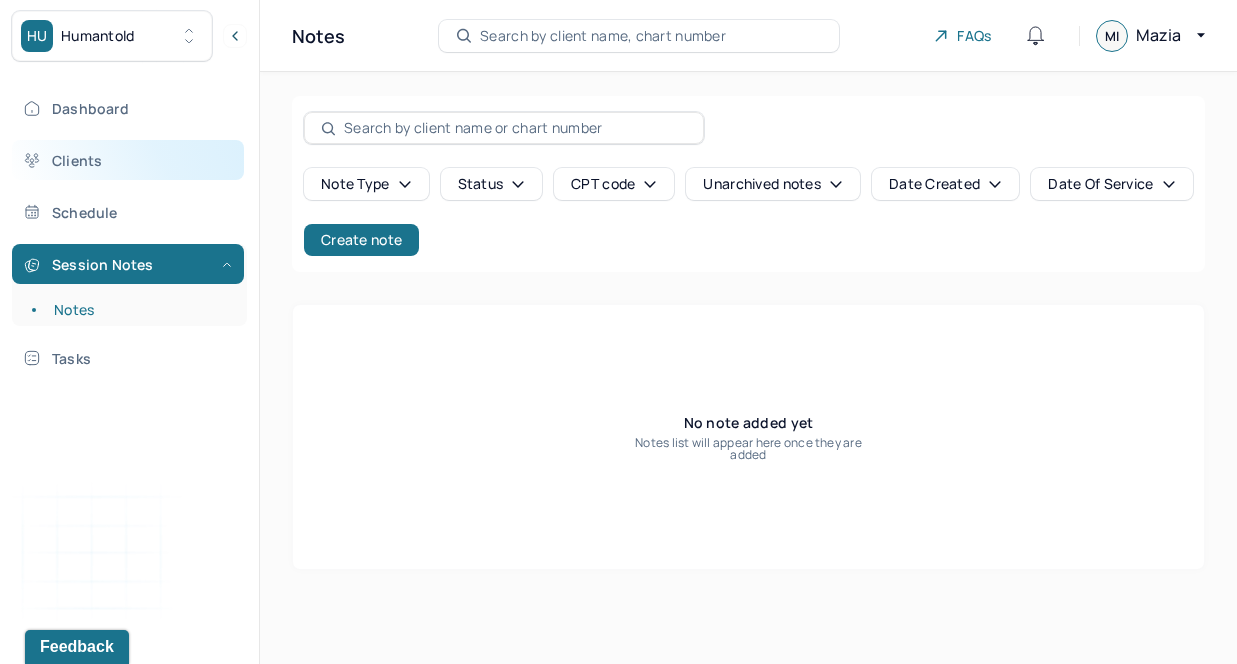 click on "Clients" at bounding box center [128, 160] 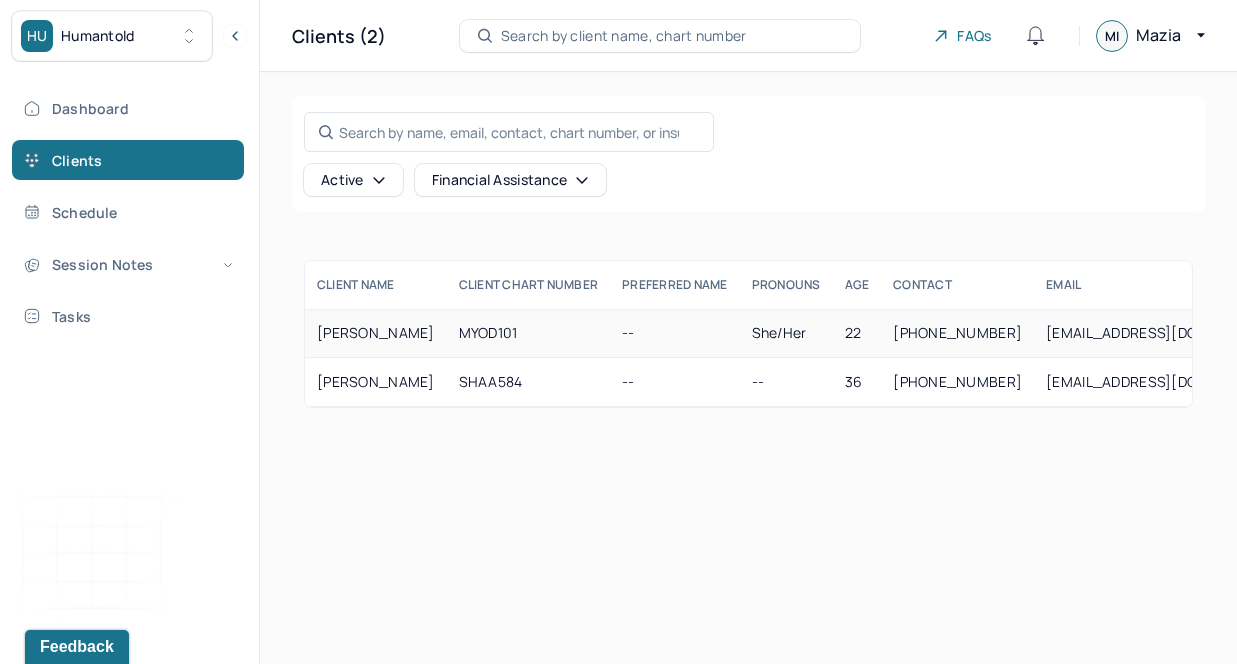 click on "[PERSON_NAME]" at bounding box center [376, 333] 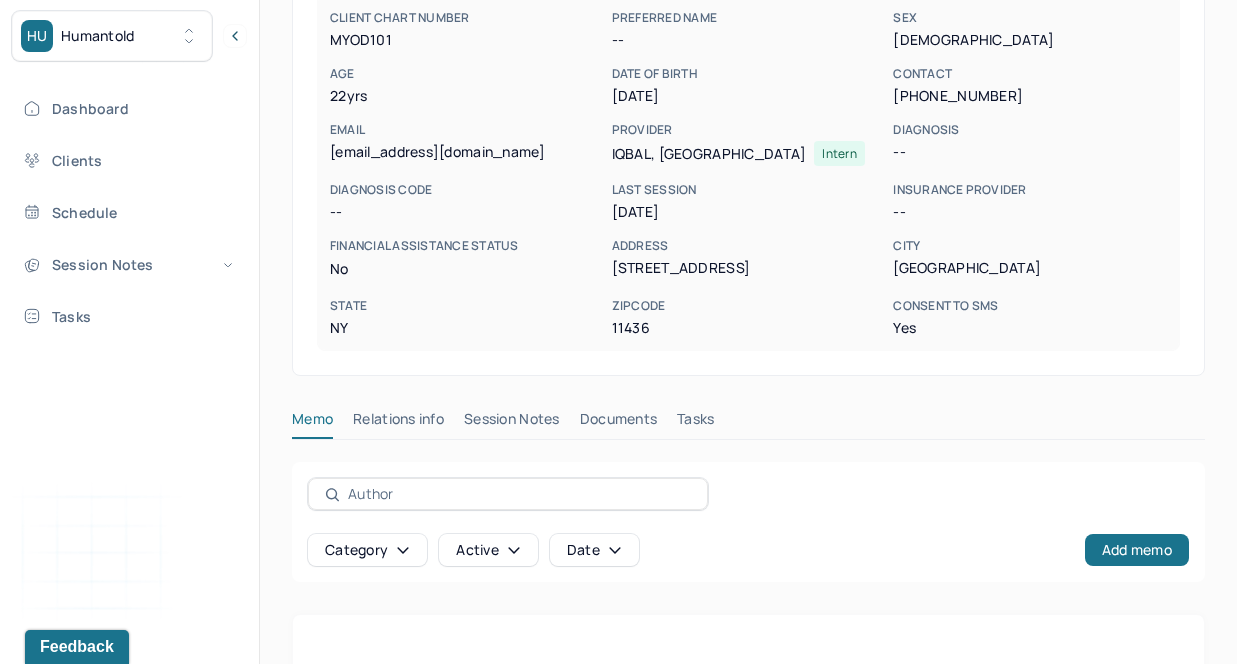 scroll, scrollTop: 353, scrollLeft: 0, axis: vertical 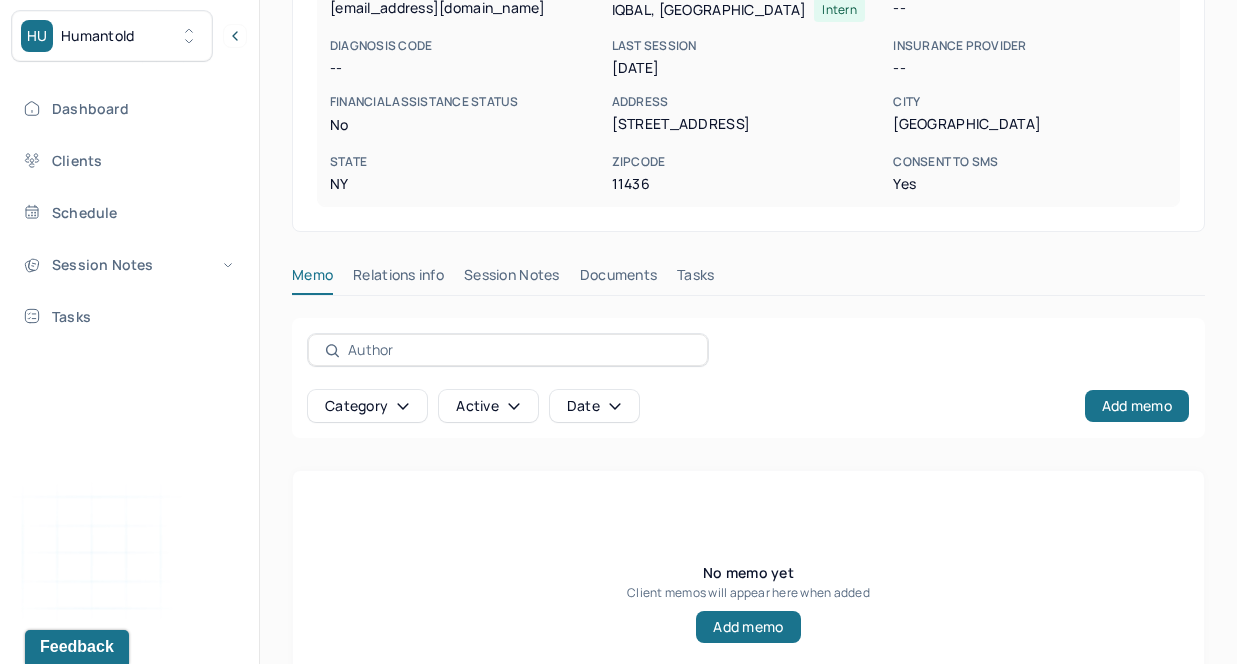 click on "Session Notes" at bounding box center [512, 279] 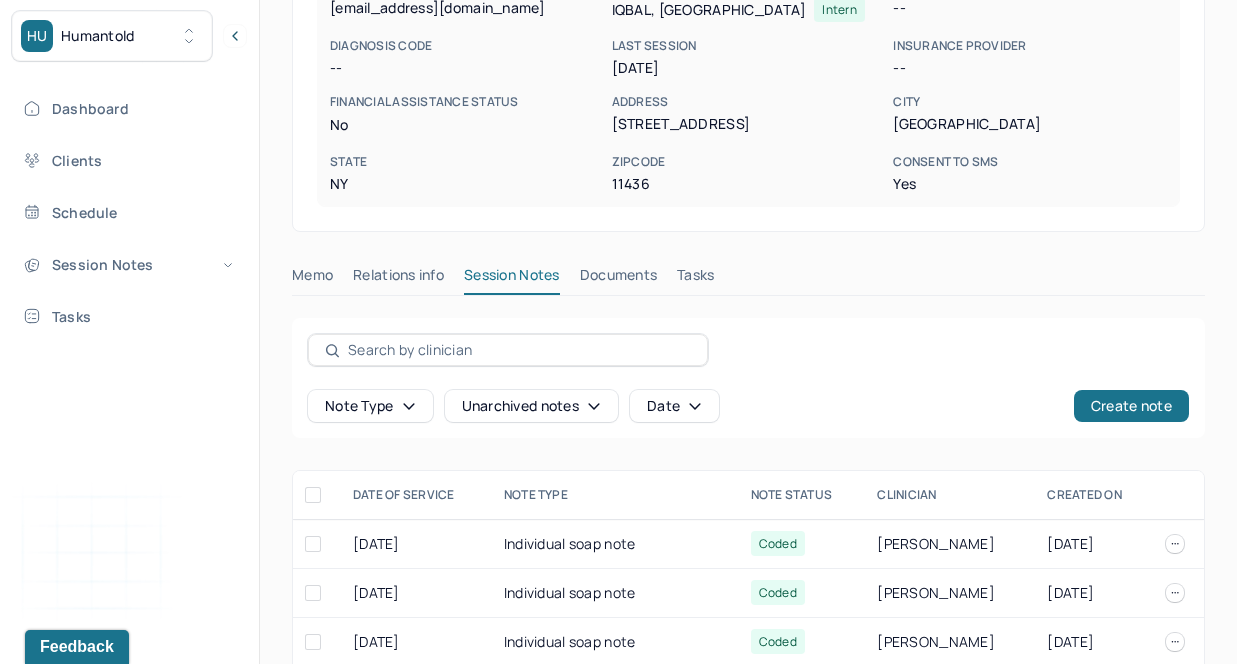 scroll, scrollTop: 100, scrollLeft: 0, axis: vertical 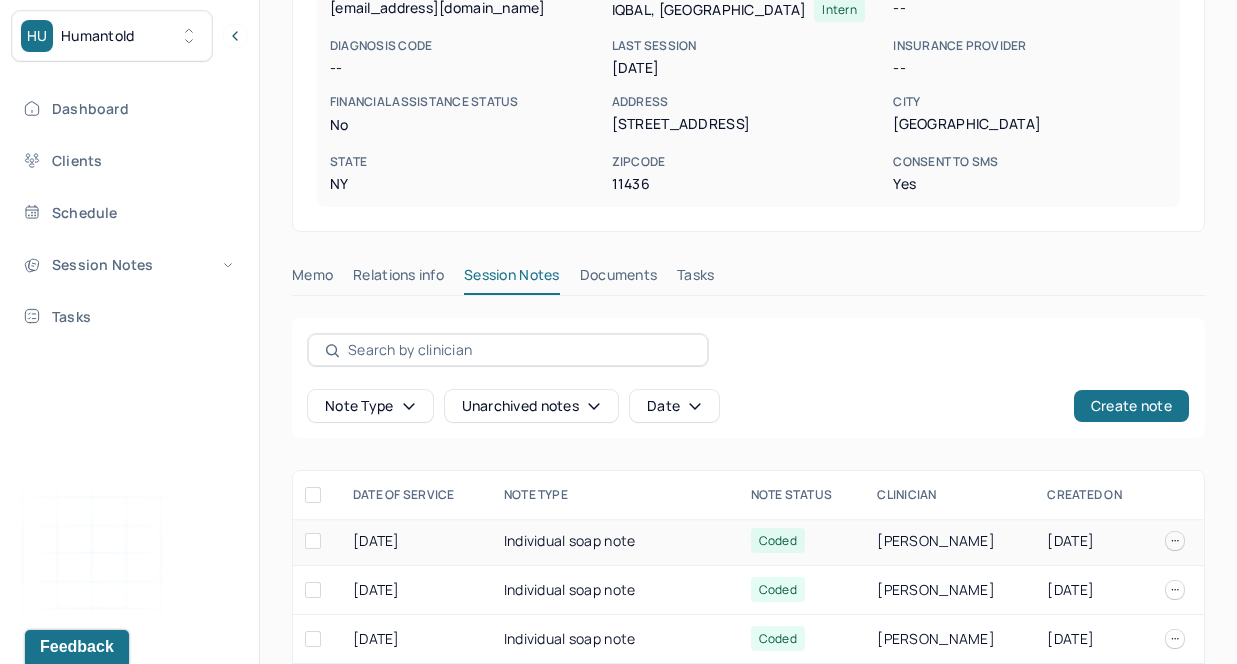 click on "[DATE]" at bounding box center (416, 541) 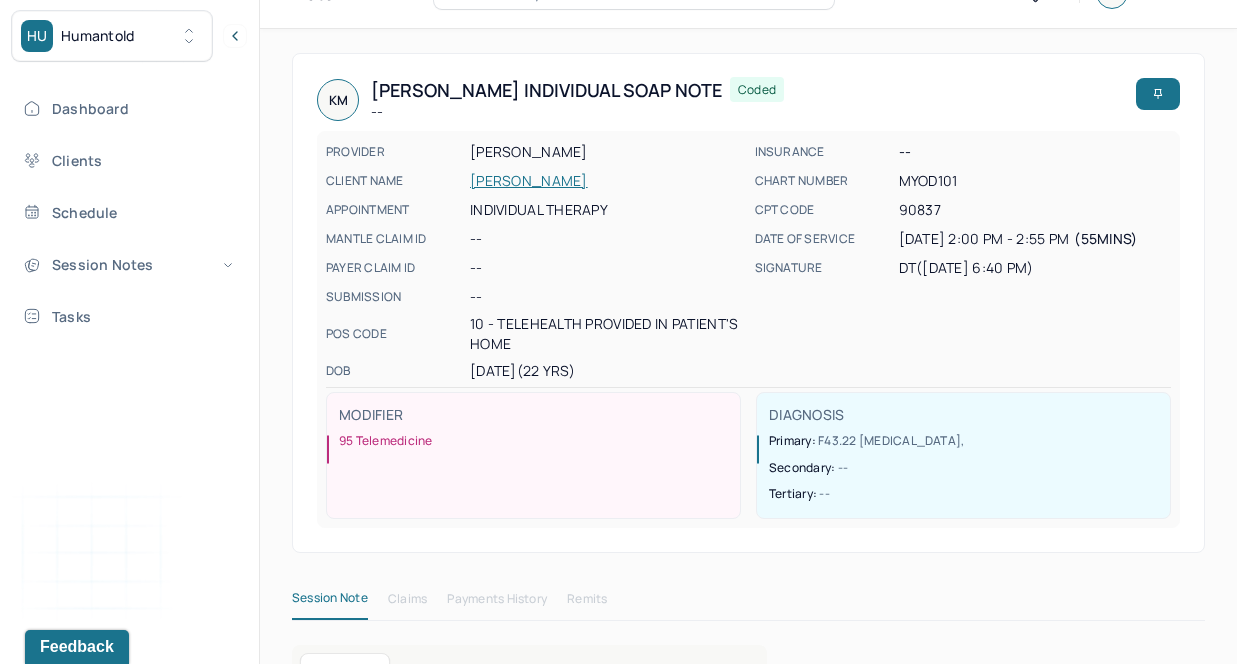 scroll, scrollTop: 0, scrollLeft: 0, axis: both 